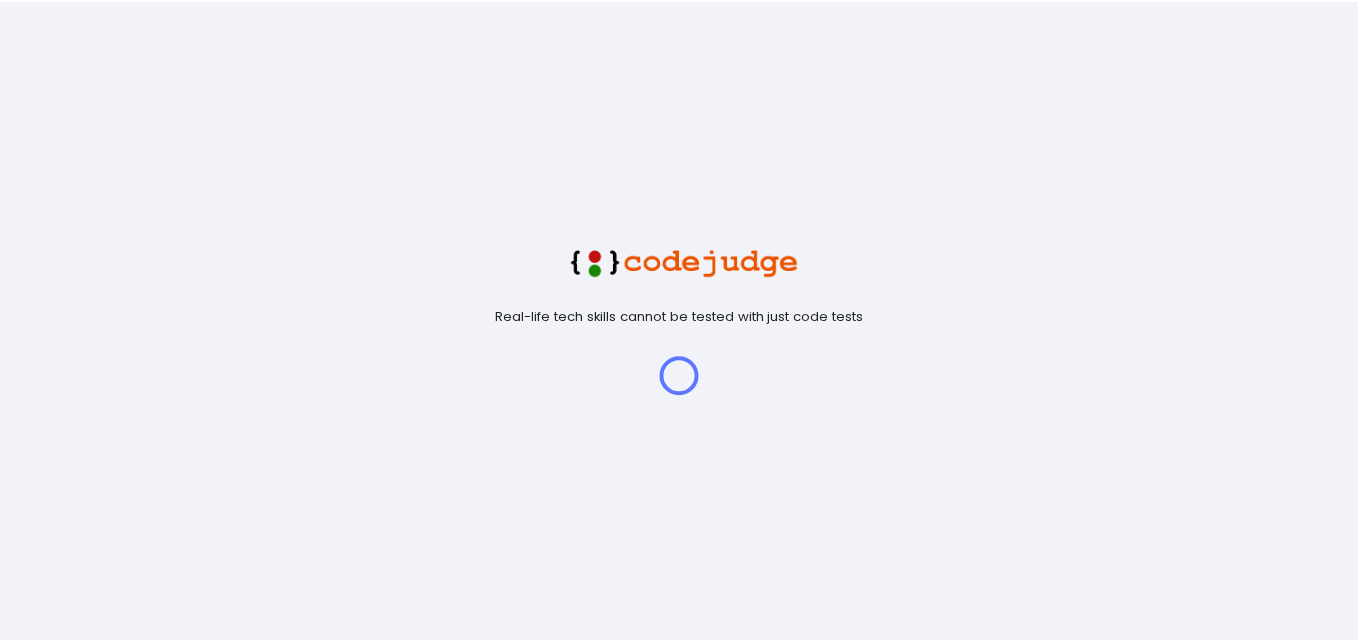 scroll, scrollTop: 0, scrollLeft: 0, axis: both 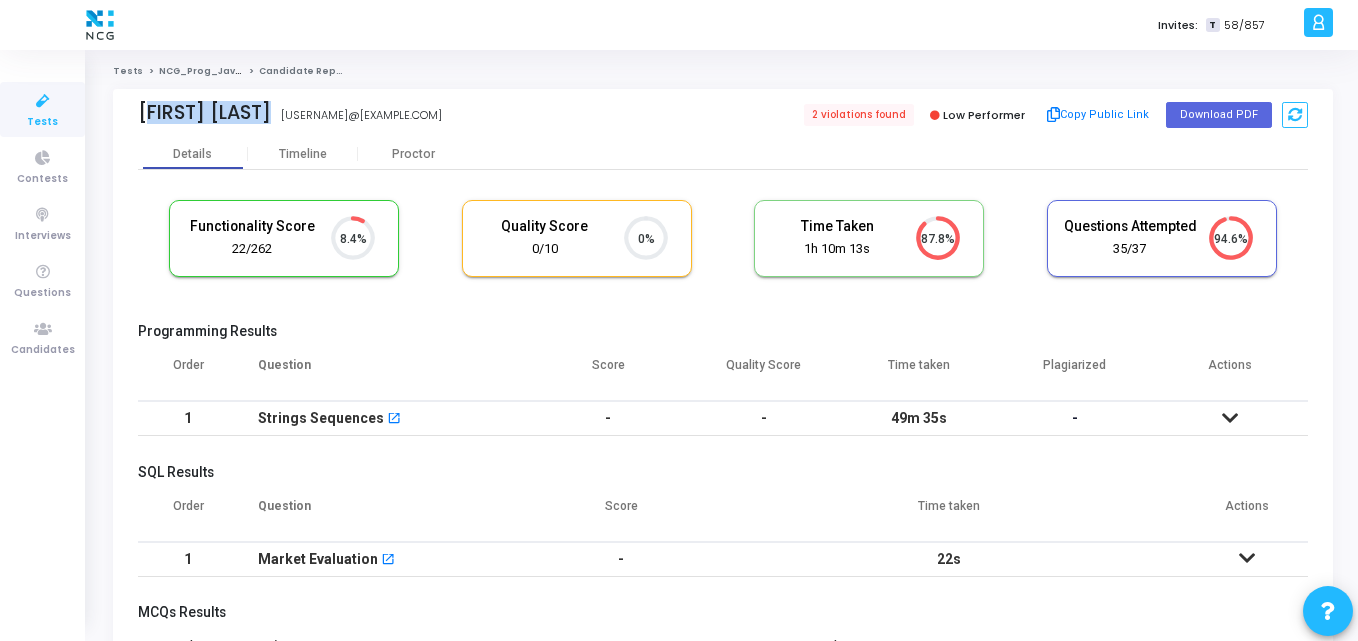 drag, startPoint x: 286, startPoint y: 113, endPoint x: 135, endPoint y: 120, distance: 151.16217 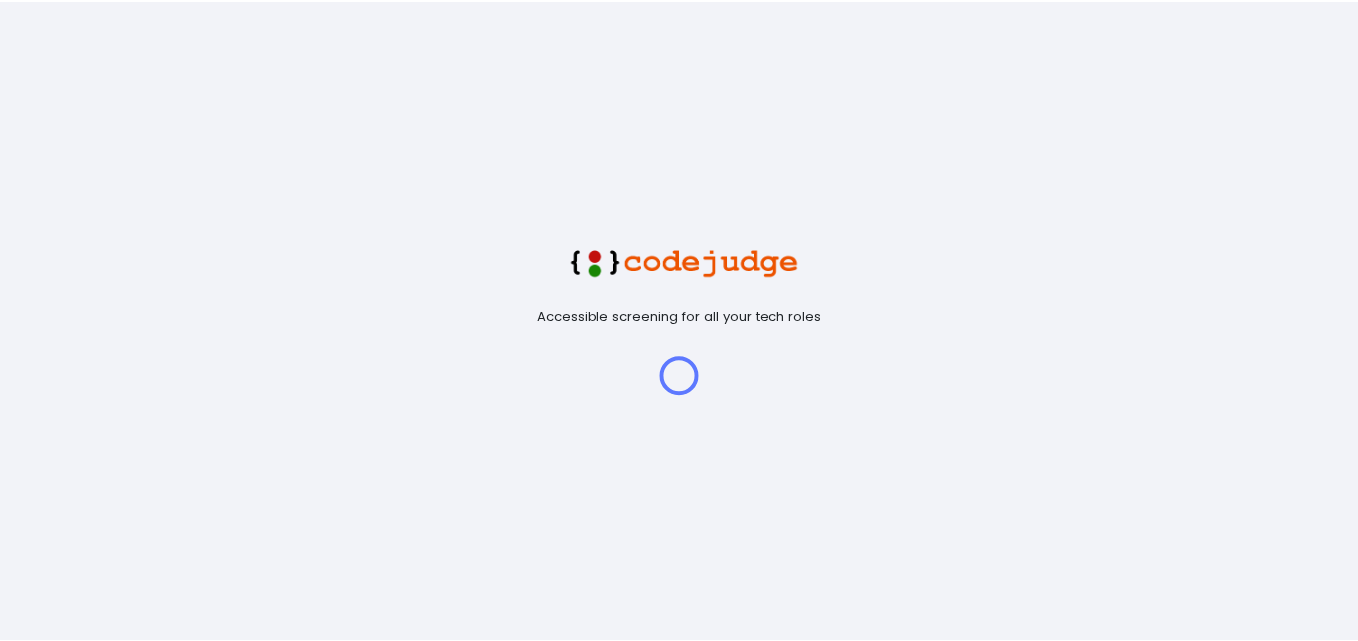 scroll, scrollTop: 0, scrollLeft: 0, axis: both 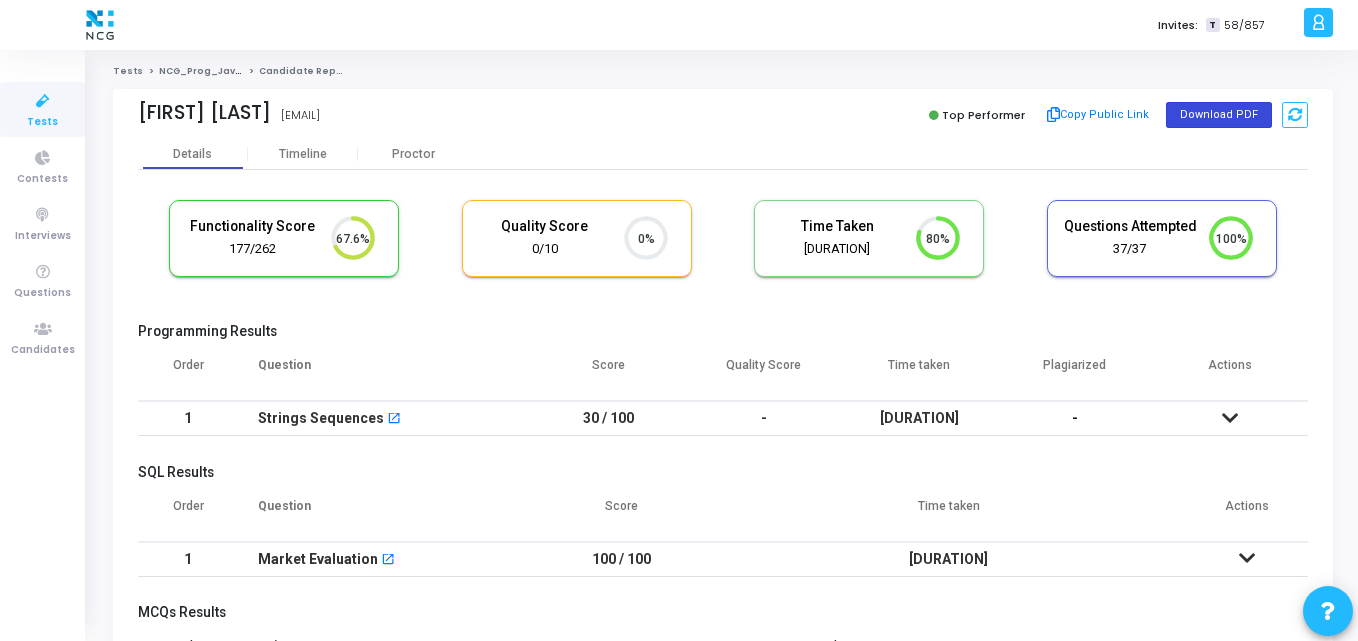 click on "Download PDF" 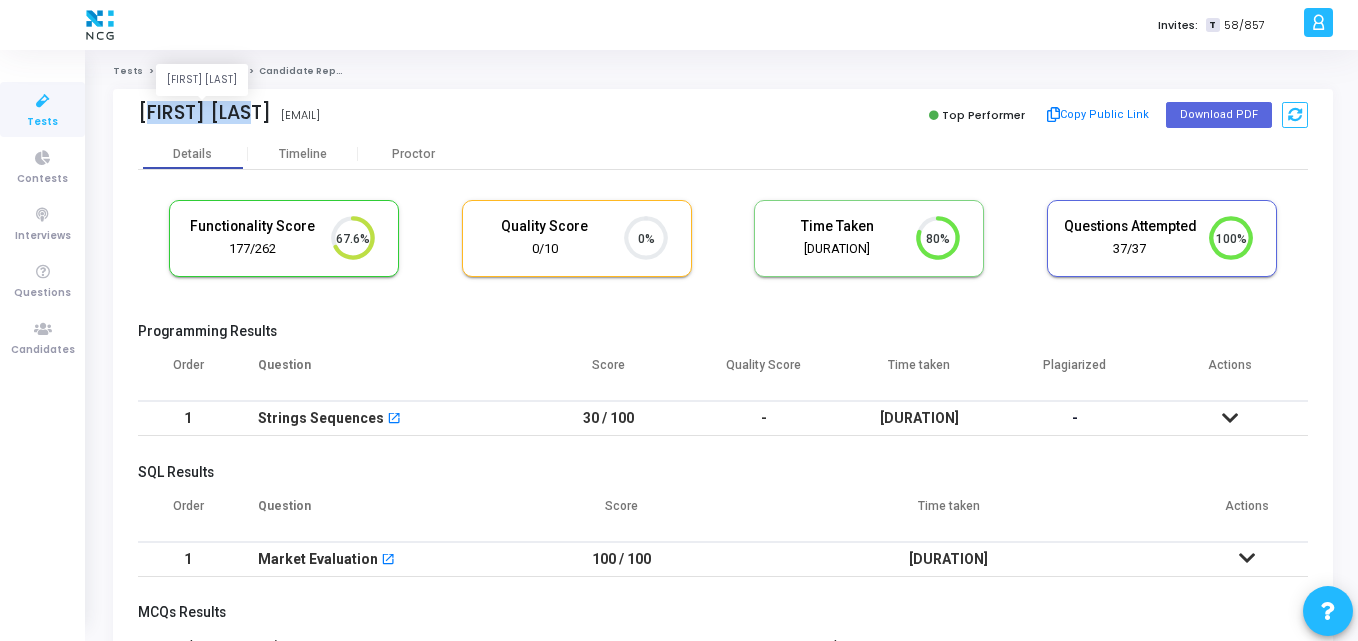 drag, startPoint x: 257, startPoint y: 117, endPoint x: 136, endPoint y: 118, distance: 121.004135 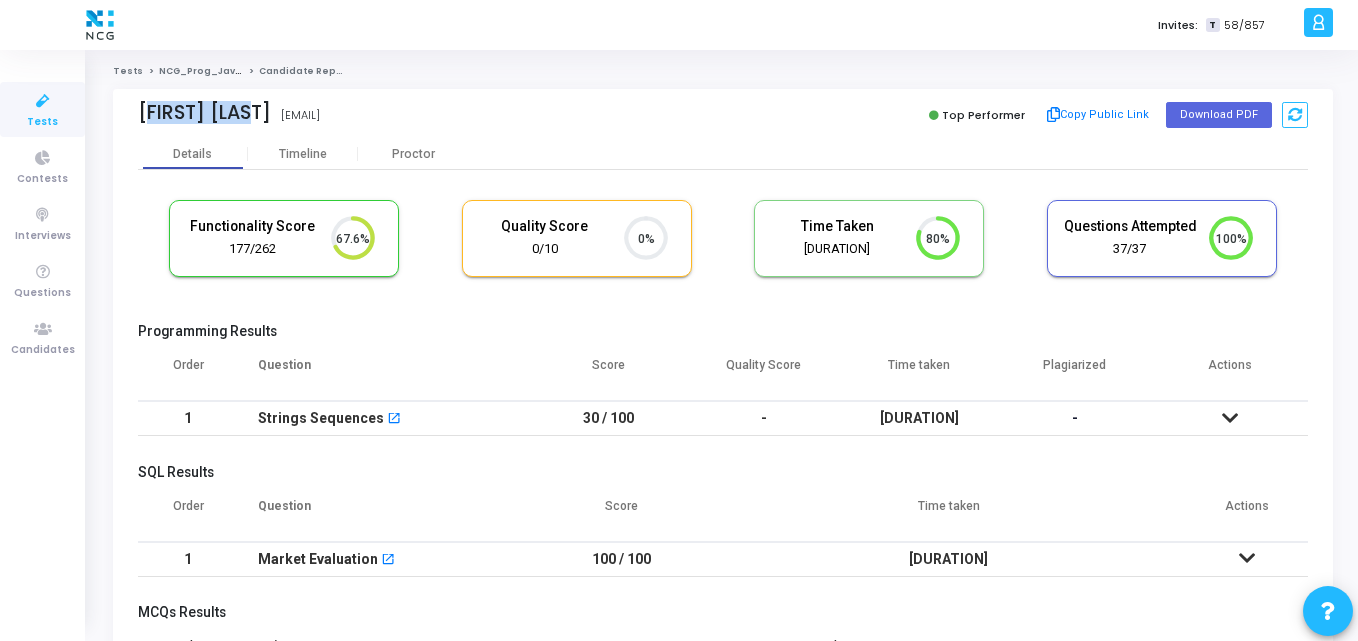 copy on "Rohan Dhuri" 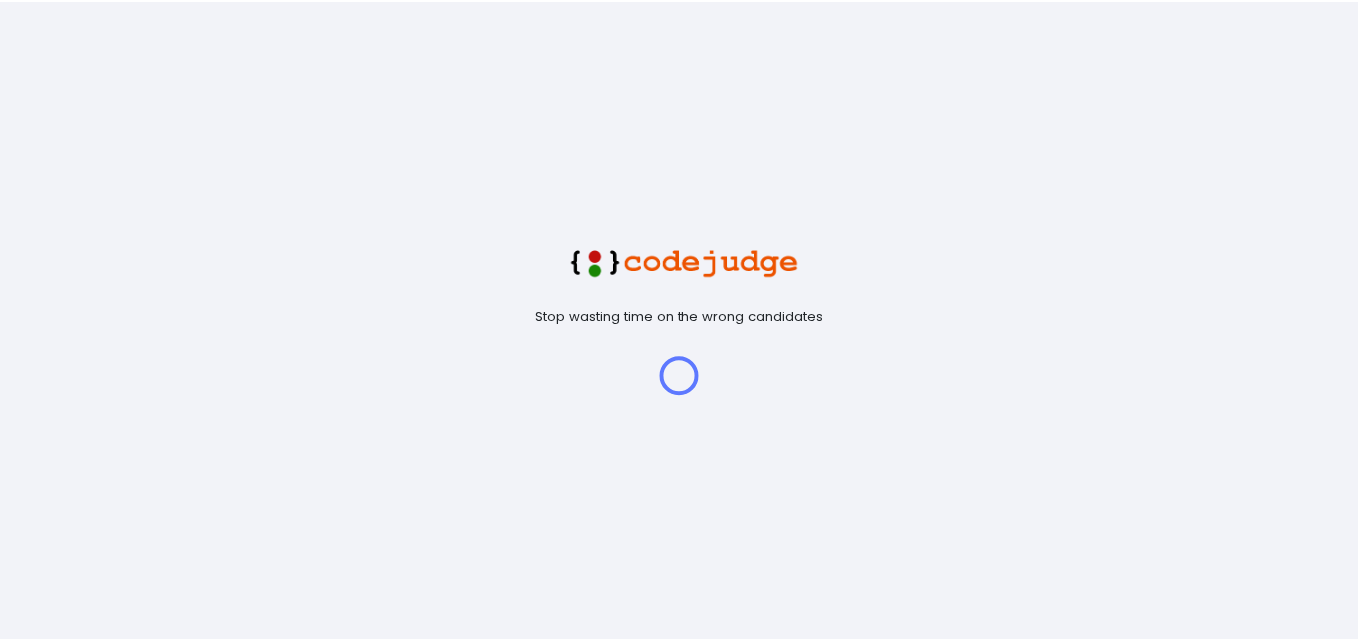 scroll, scrollTop: 0, scrollLeft: 0, axis: both 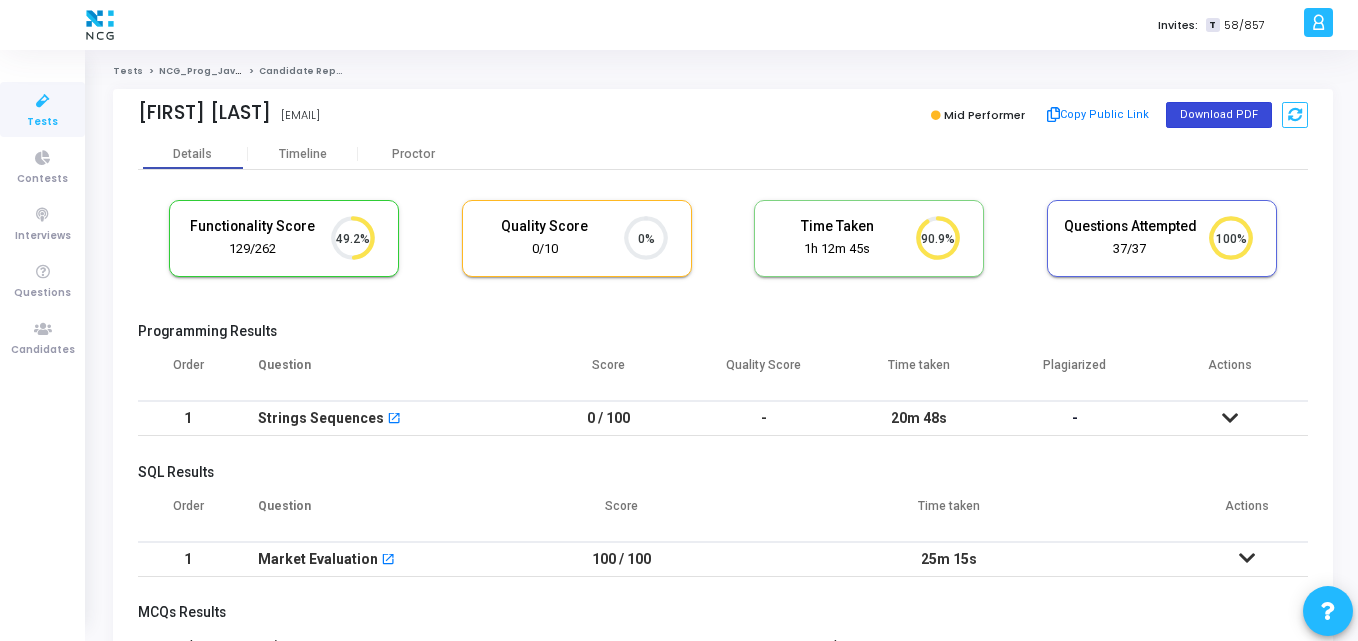 click on "Download PDF" 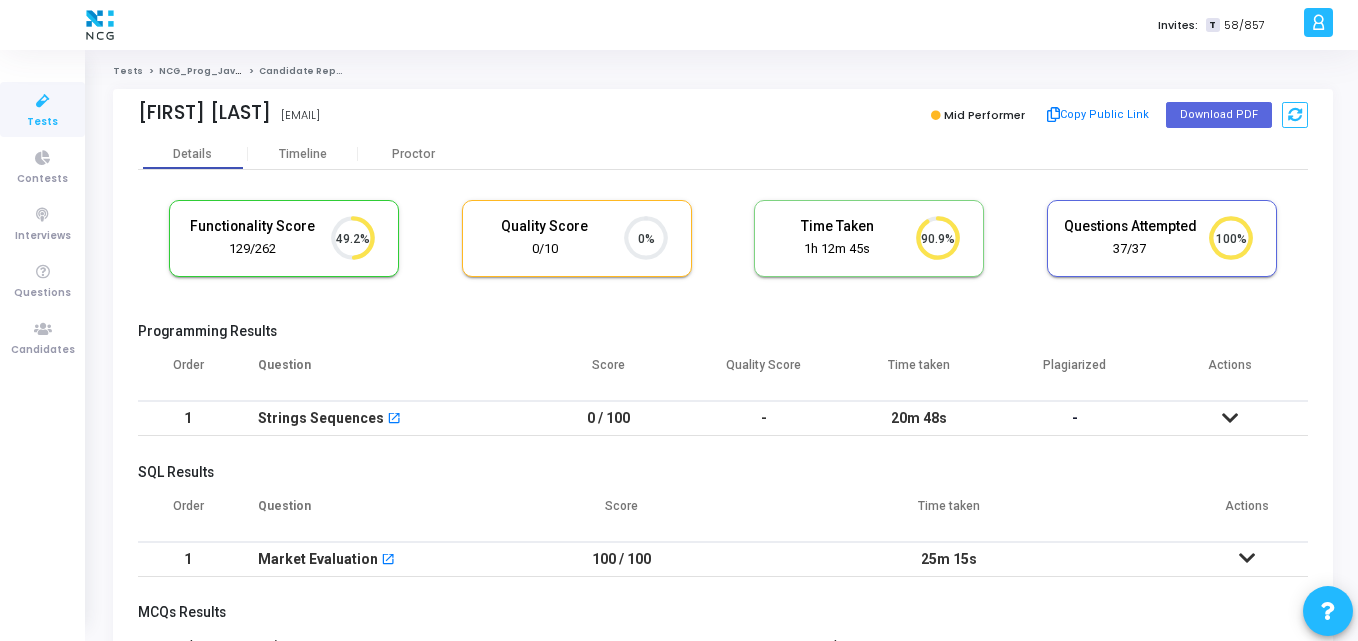 drag, startPoint x: 338, startPoint y: 116, endPoint x: 96, endPoint y: 119, distance: 242.0186 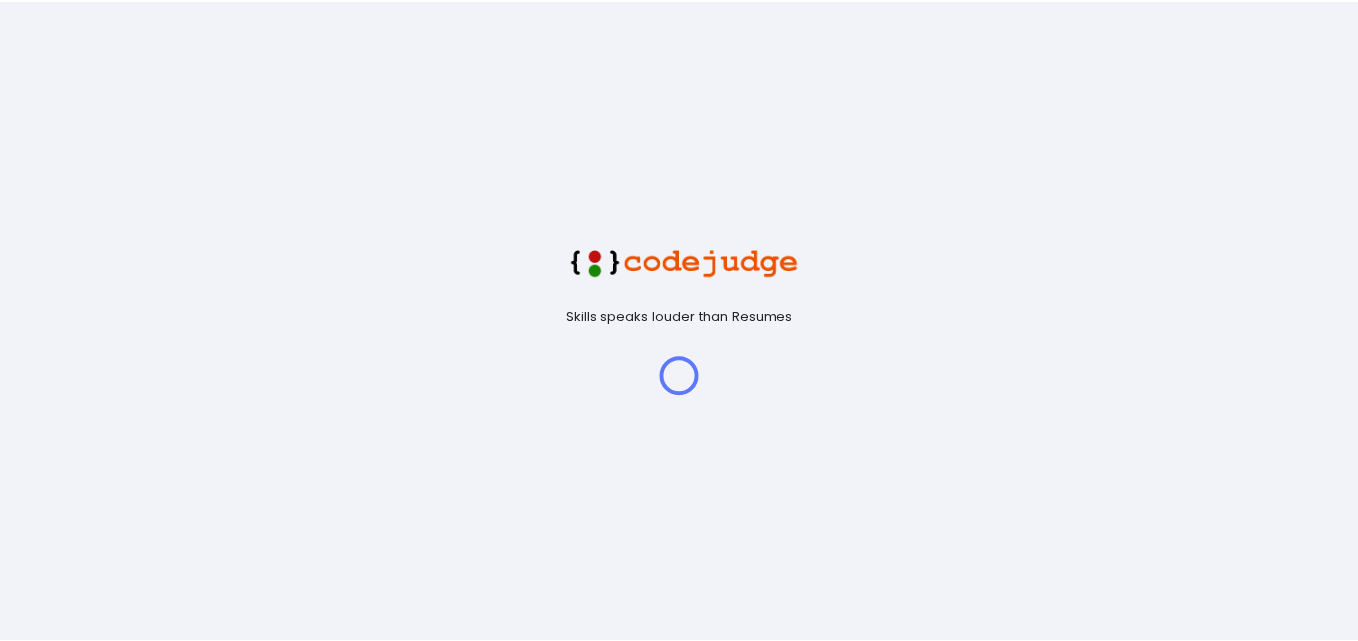 scroll, scrollTop: 0, scrollLeft: 0, axis: both 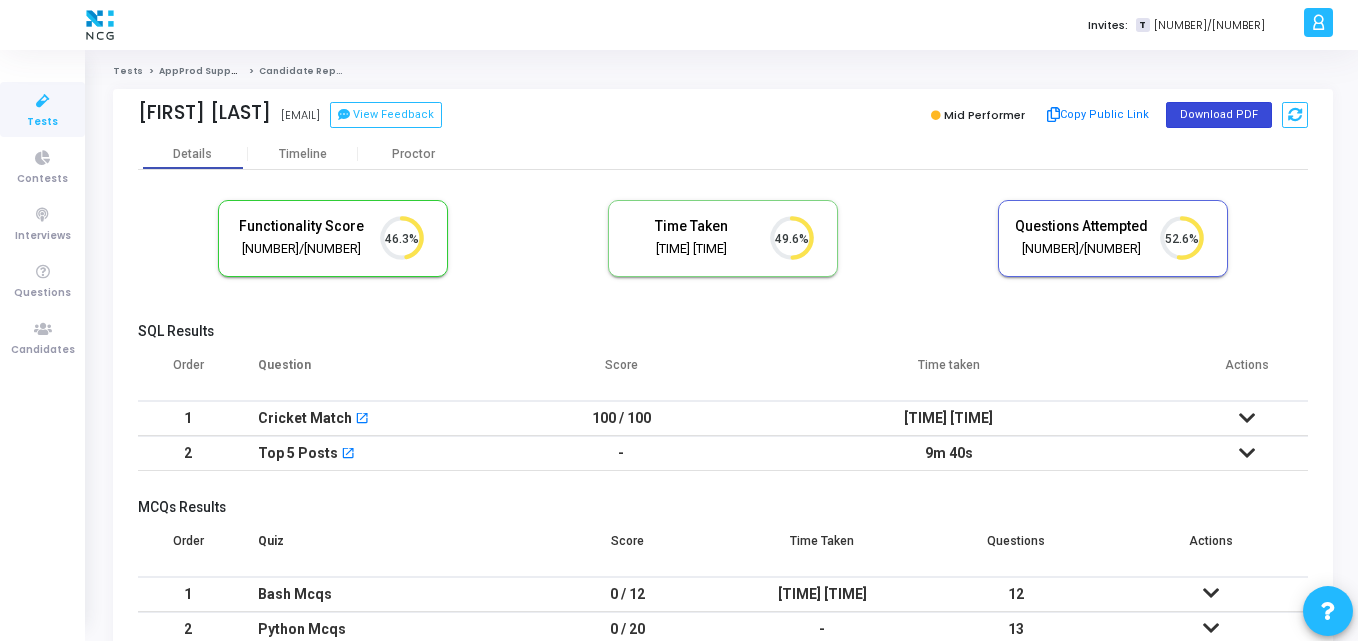 click on "Download PDF" 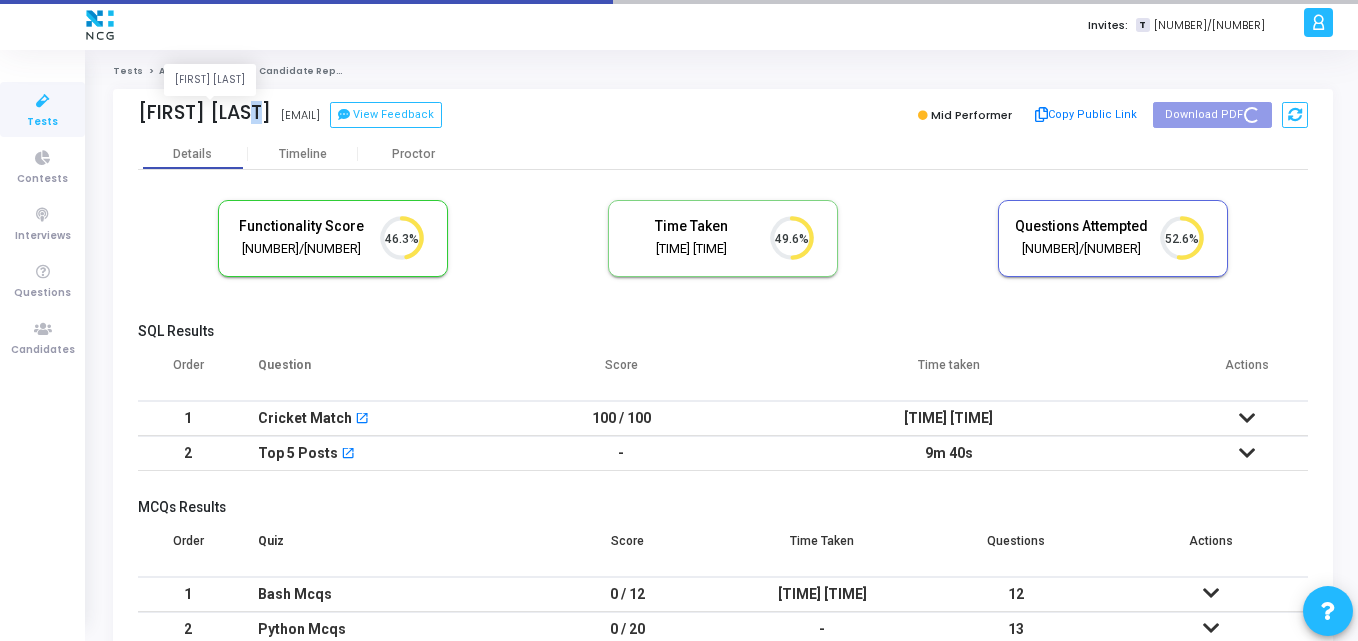 click on "Madhan Kumar" 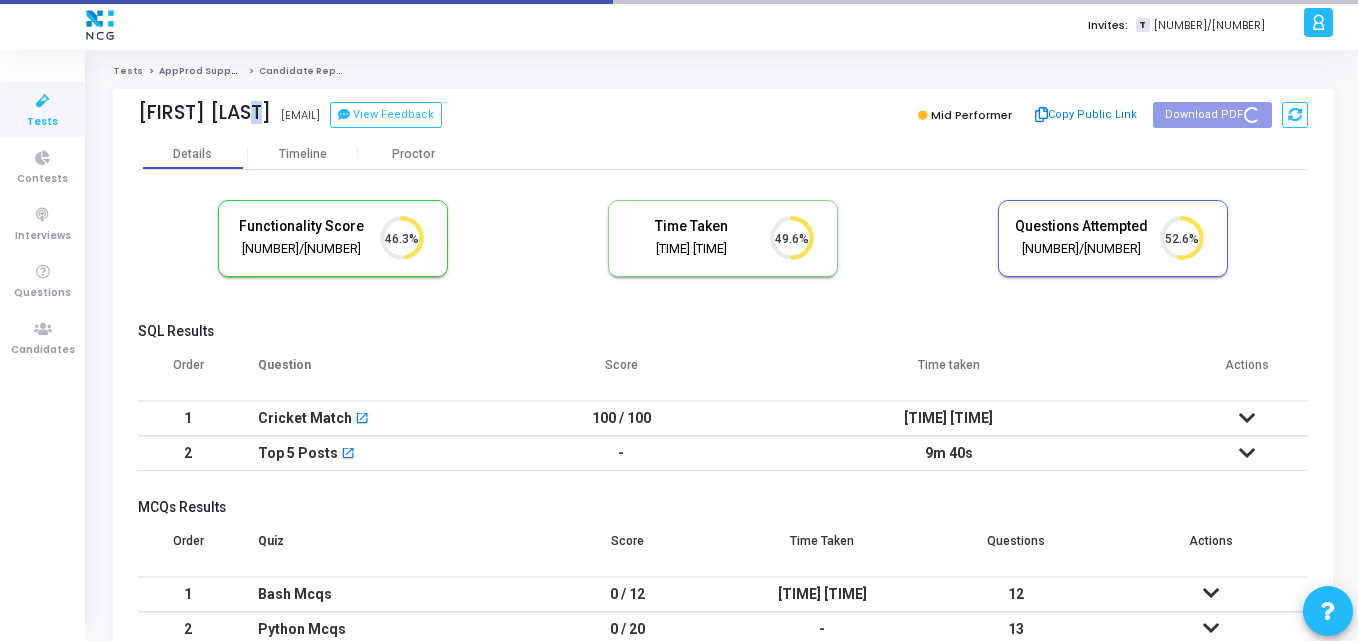 click on "Madhan Kumar" 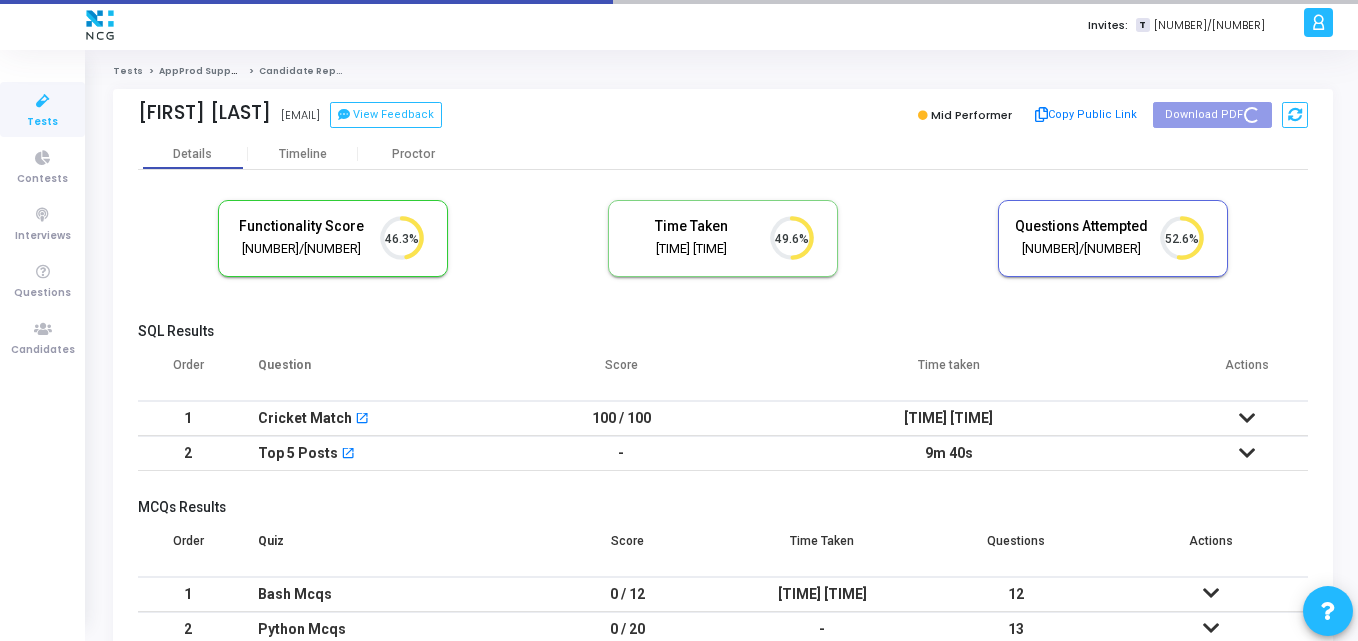 click on "Madhan Kumar" 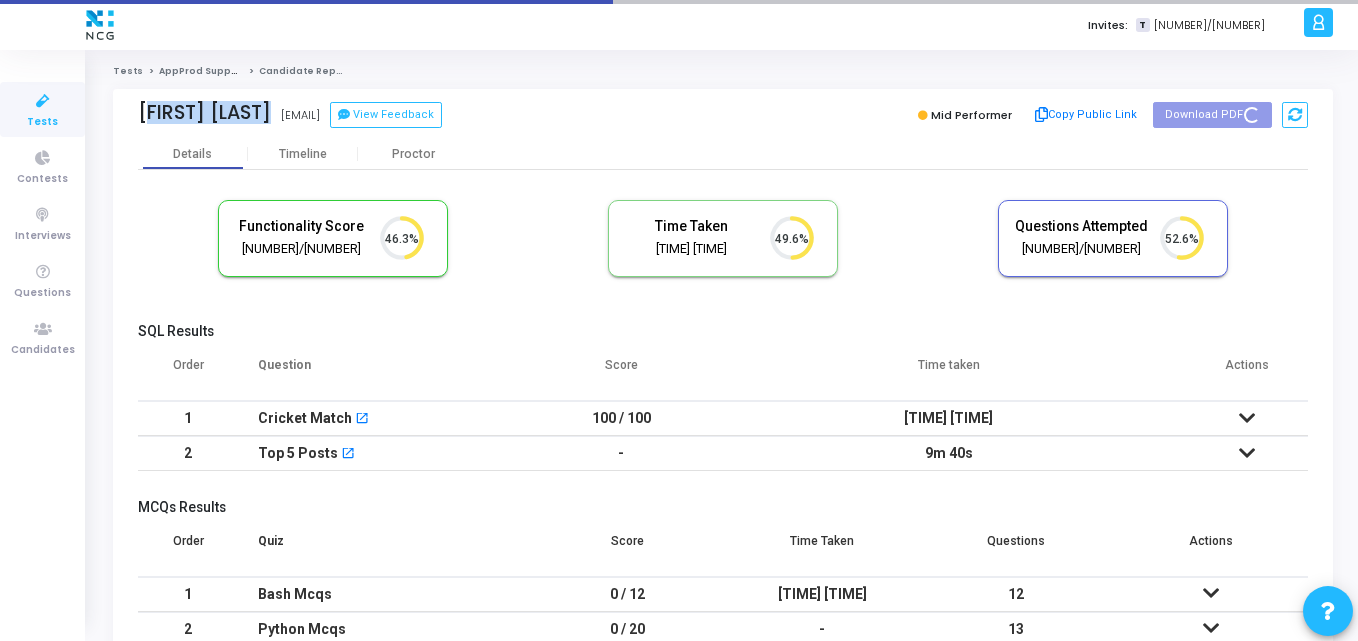 drag, startPoint x: 288, startPoint y: 115, endPoint x: 192, endPoint y: 118, distance: 96.04687 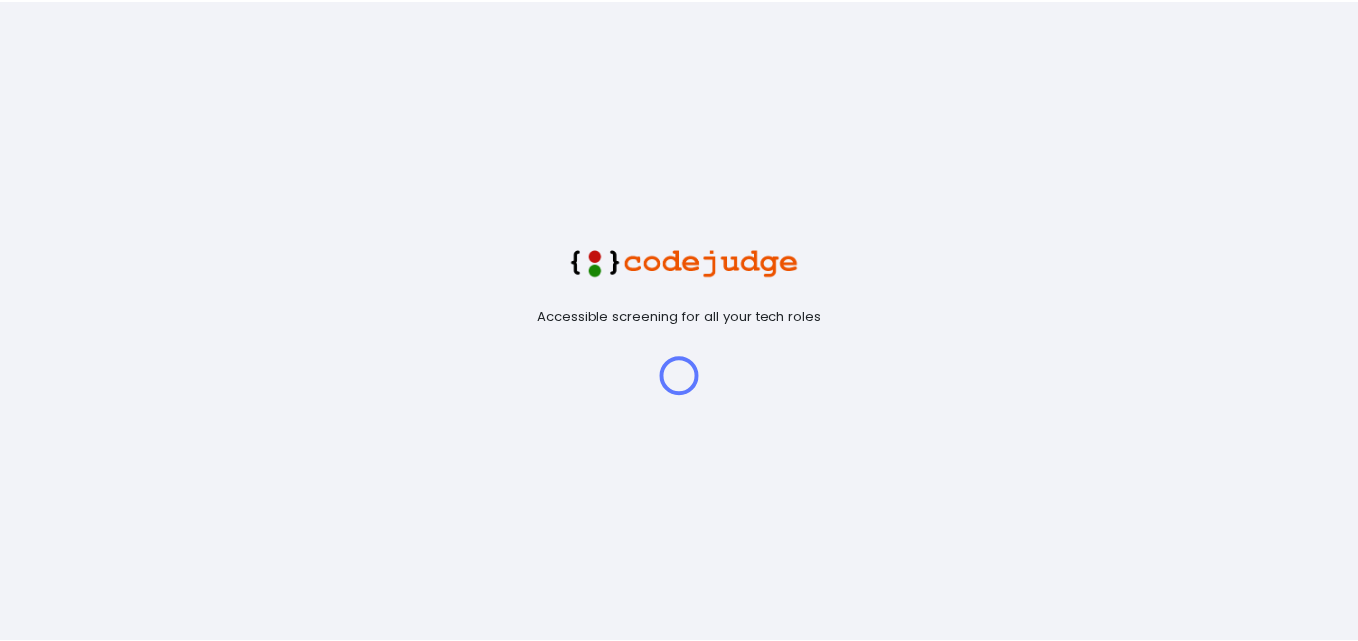 scroll, scrollTop: 0, scrollLeft: 0, axis: both 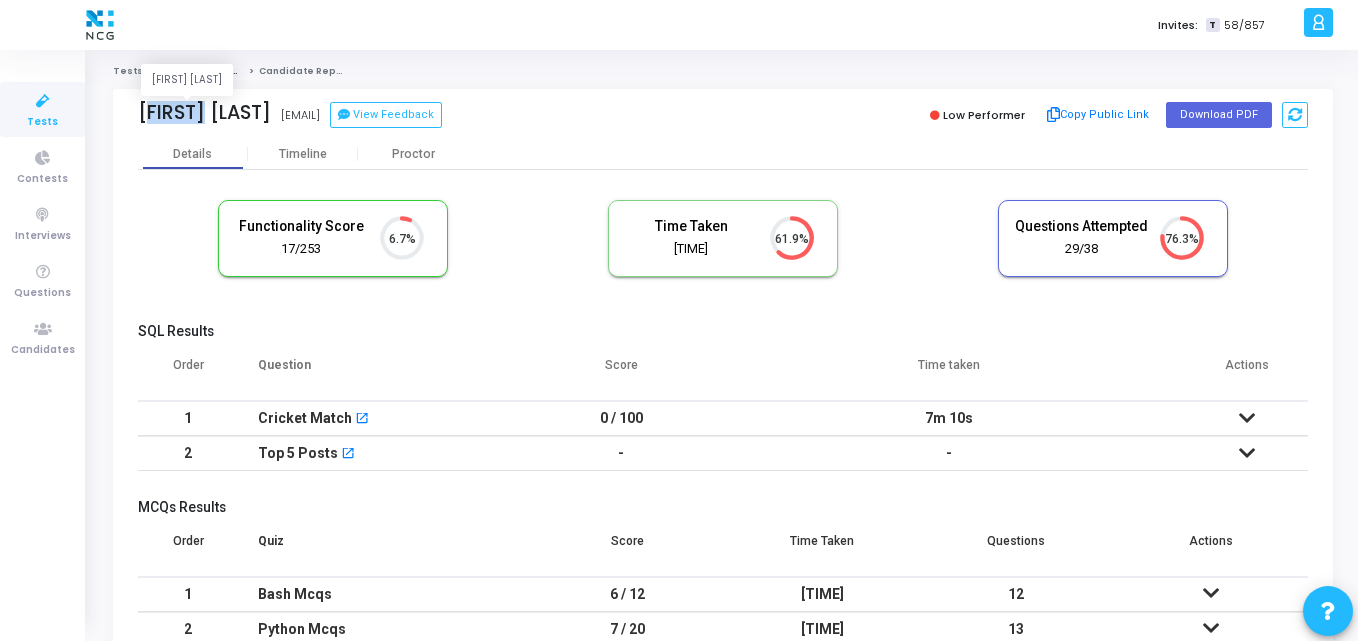 drag, startPoint x: 194, startPoint y: 119, endPoint x: 108, endPoint y: 114, distance: 86.145226 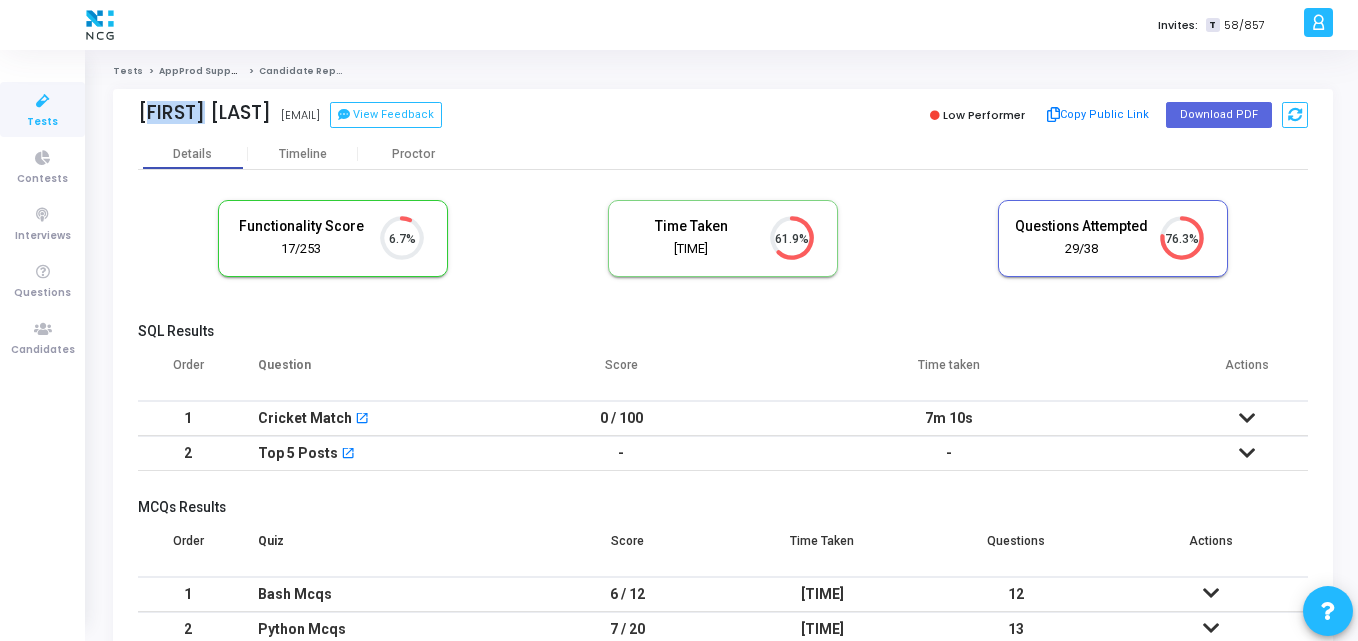 copy on "Siva B" 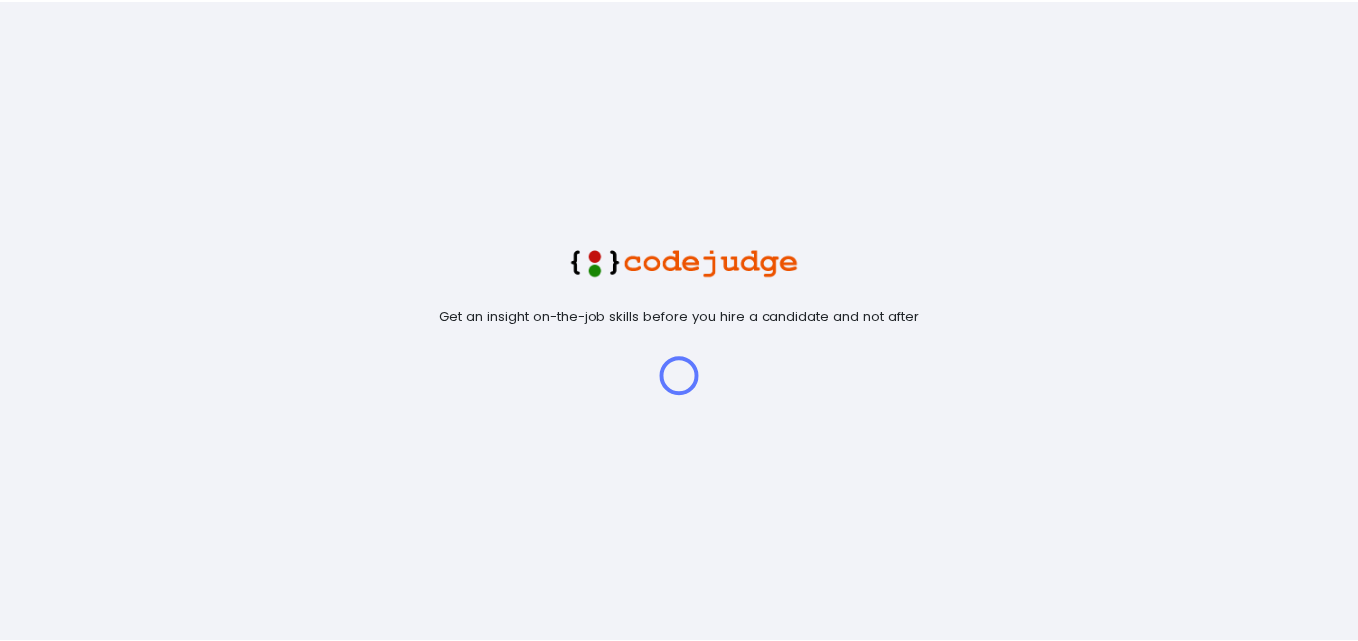 scroll, scrollTop: 0, scrollLeft: 0, axis: both 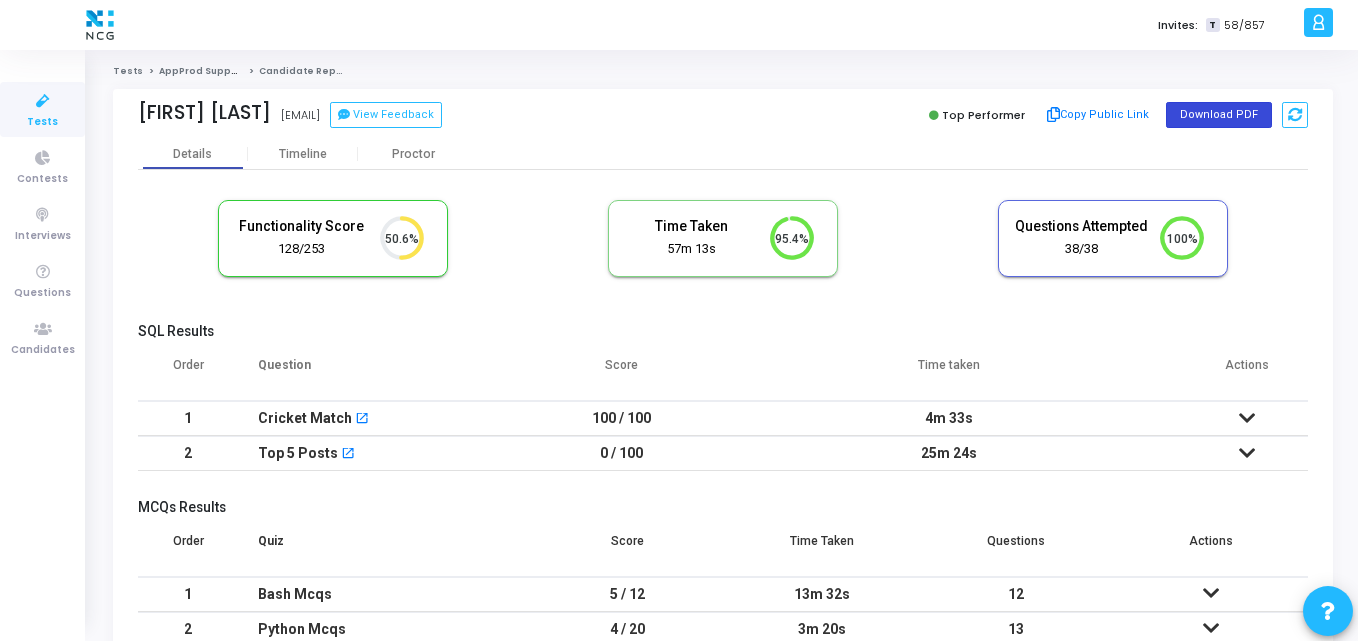 click on "Download PDF" 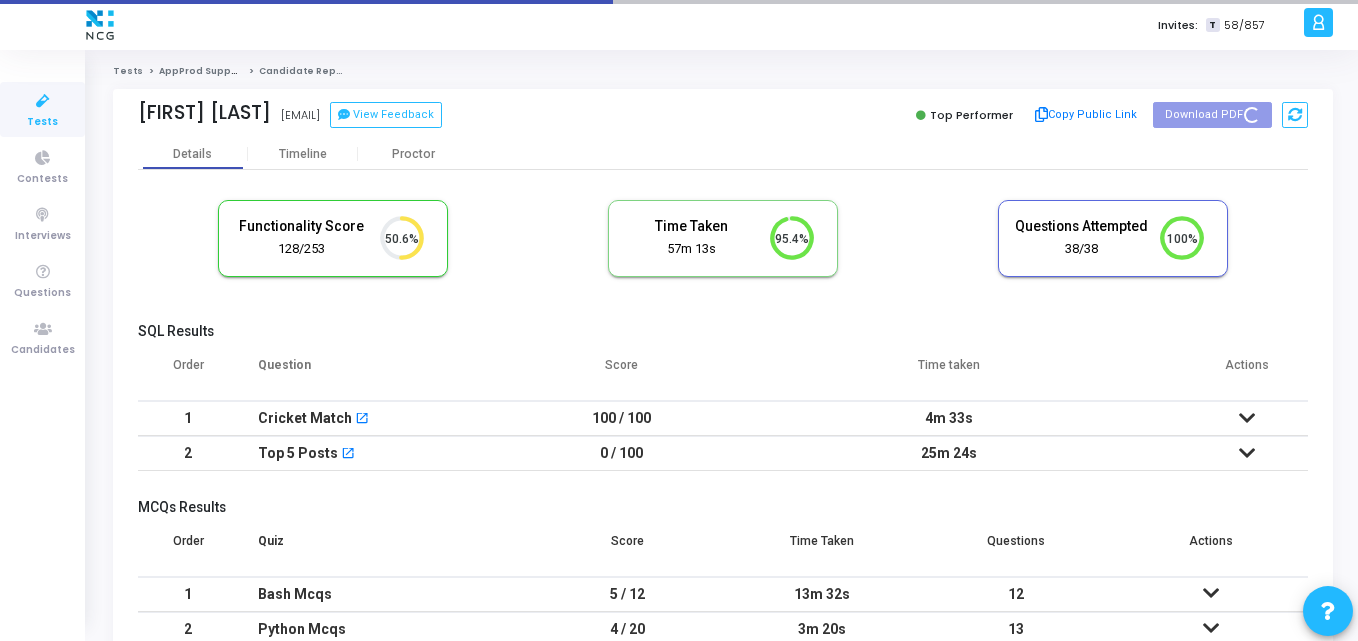drag, startPoint x: 325, startPoint y: 111, endPoint x: 120, endPoint y: 119, distance: 205.15604 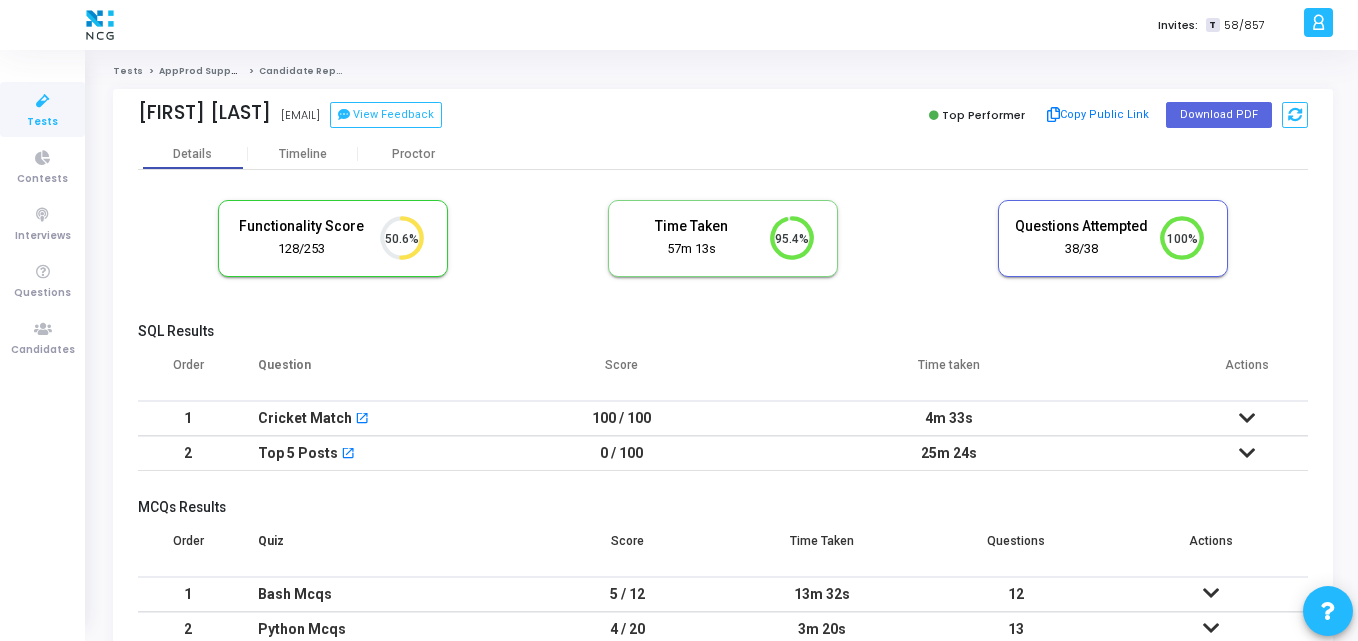 copy on "Umesh Melinamani" 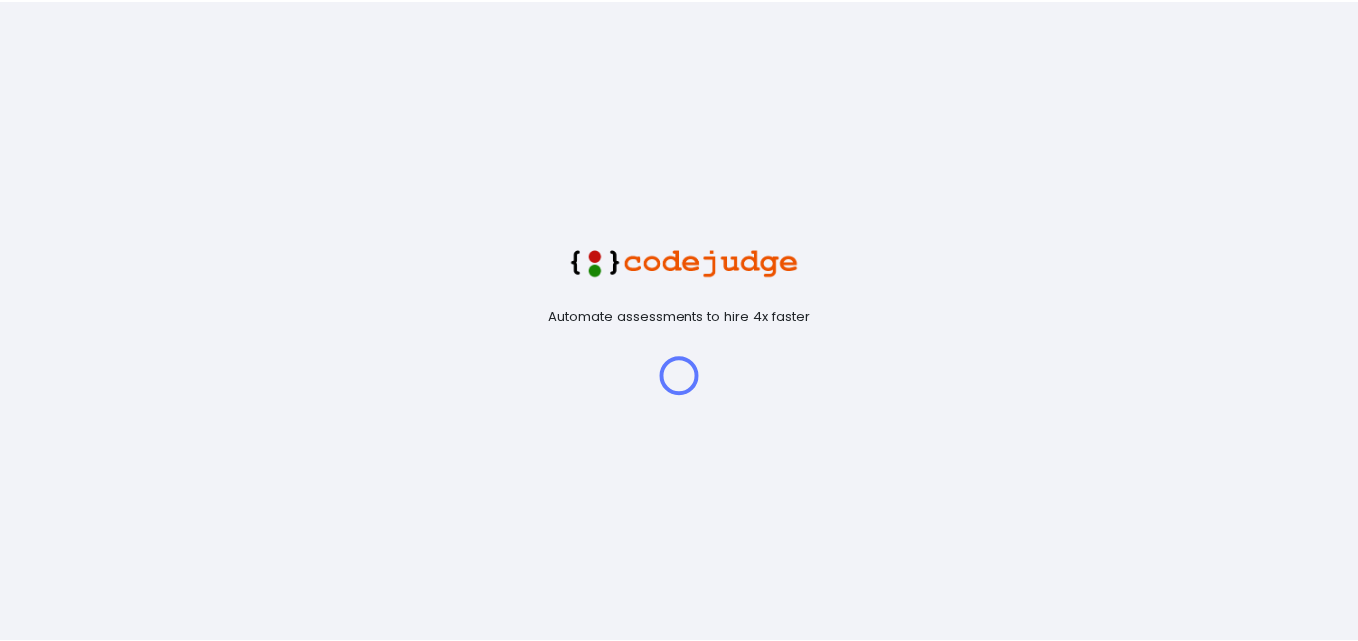 scroll, scrollTop: 0, scrollLeft: 0, axis: both 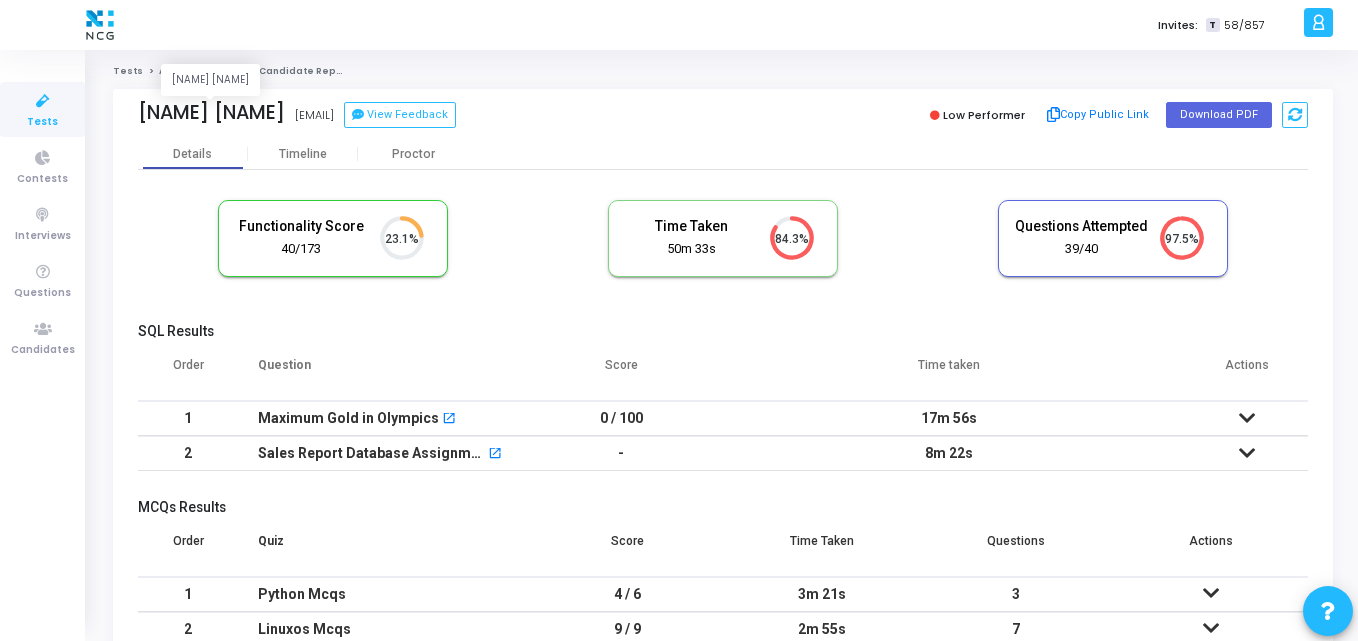 drag, startPoint x: 275, startPoint y: 117, endPoint x: 139, endPoint y: 117, distance: 136 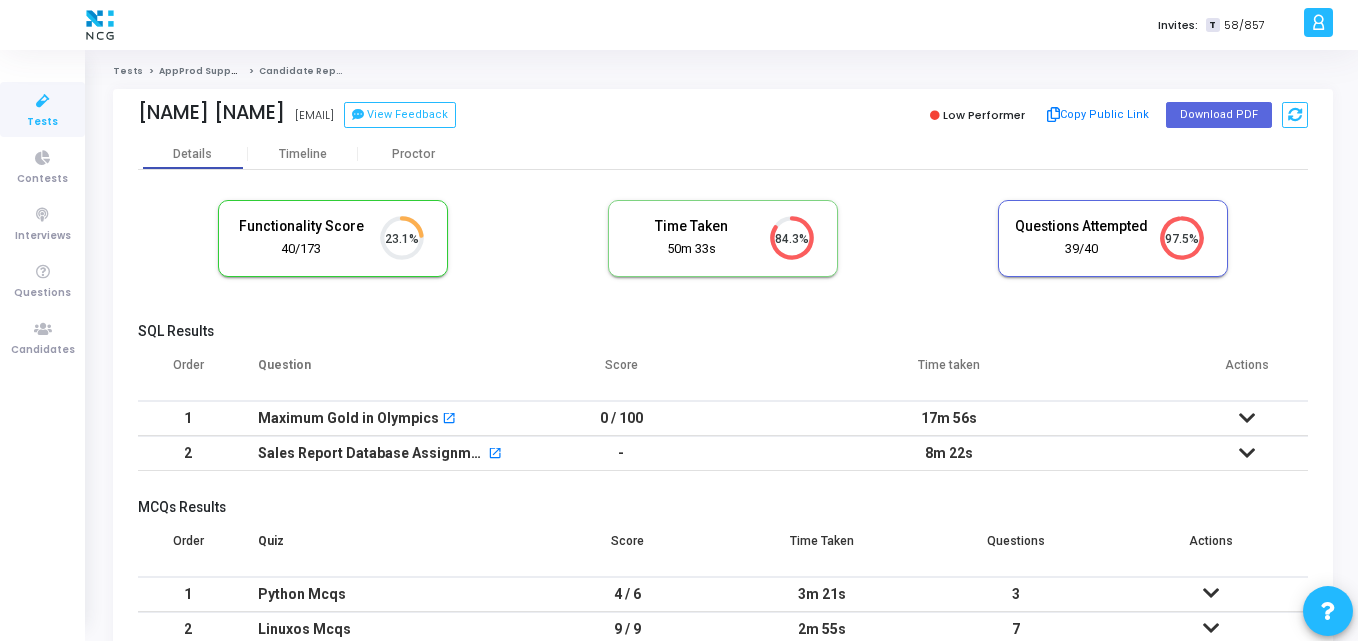 copy on "Shamji Jethva" 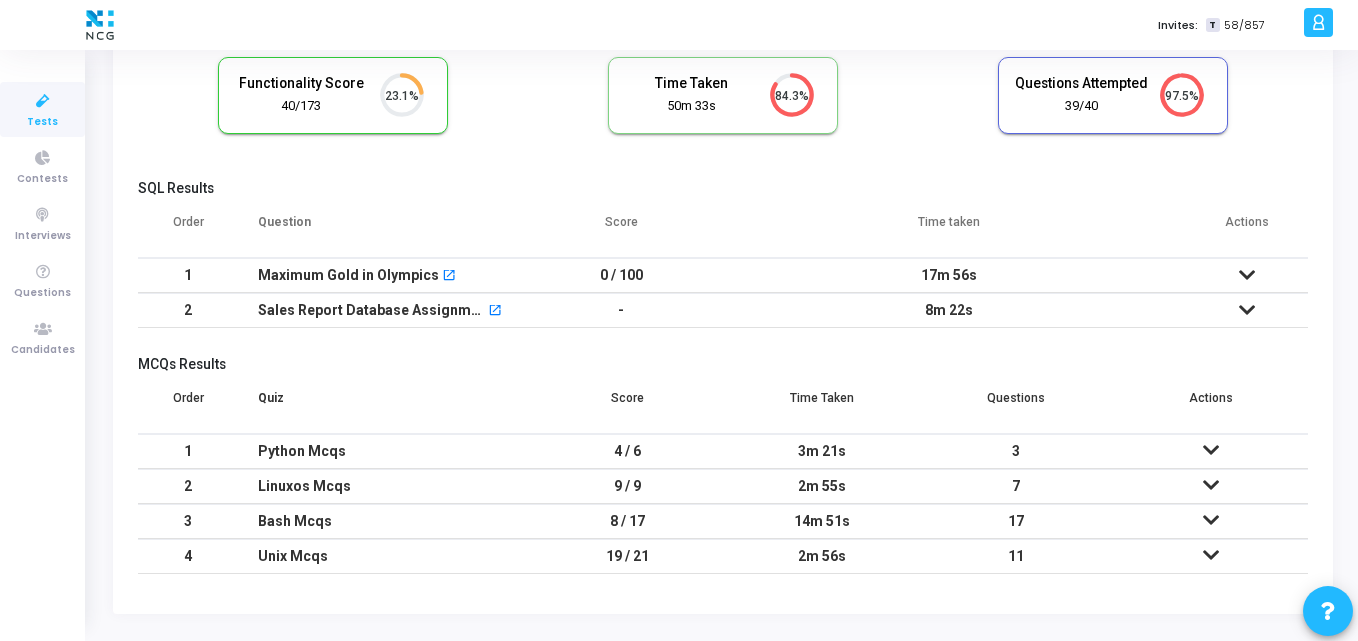scroll, scrollTop: 138, scrollLeft: 0, axis: vertical 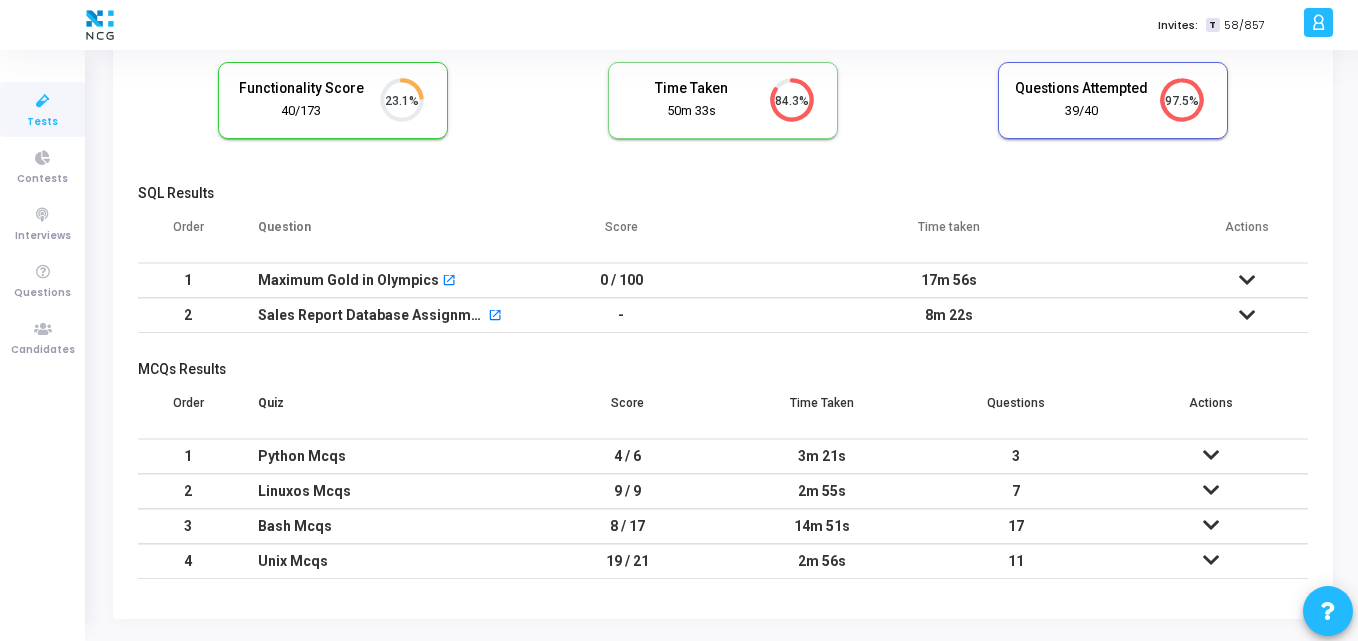 click on "Quiz" at bounding box center [384, 411] 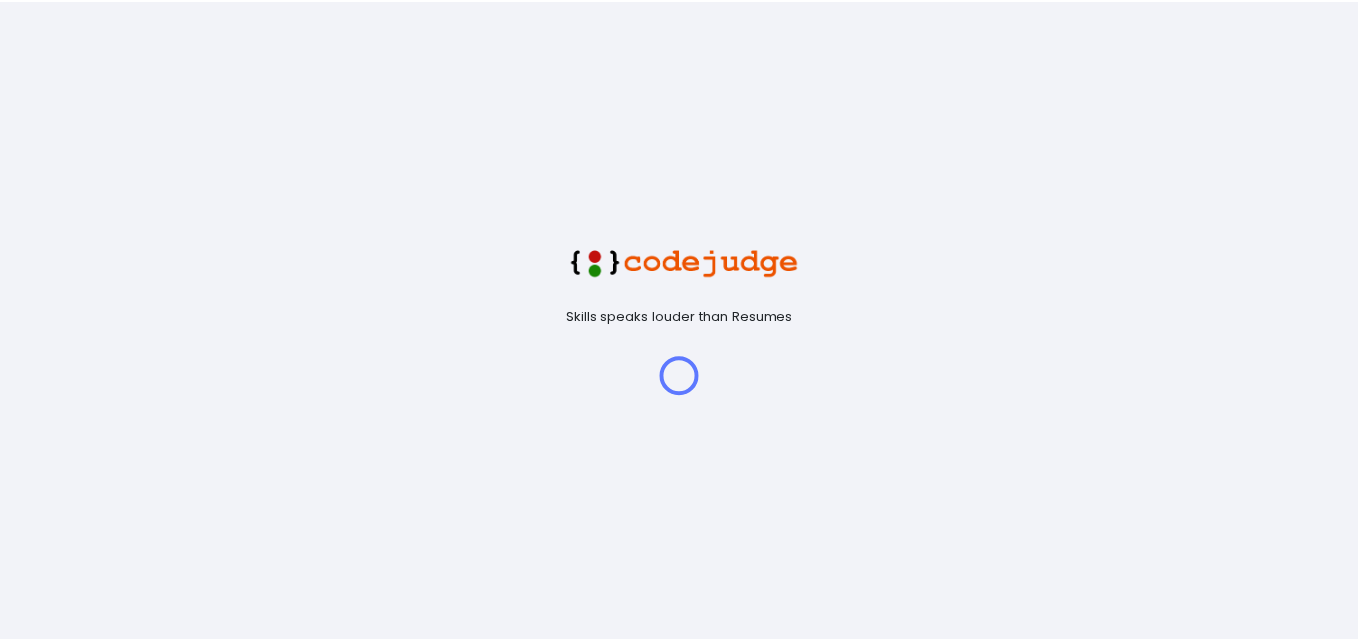 scroll, scrollTop: 0, scrollLeft: 0, axis: both 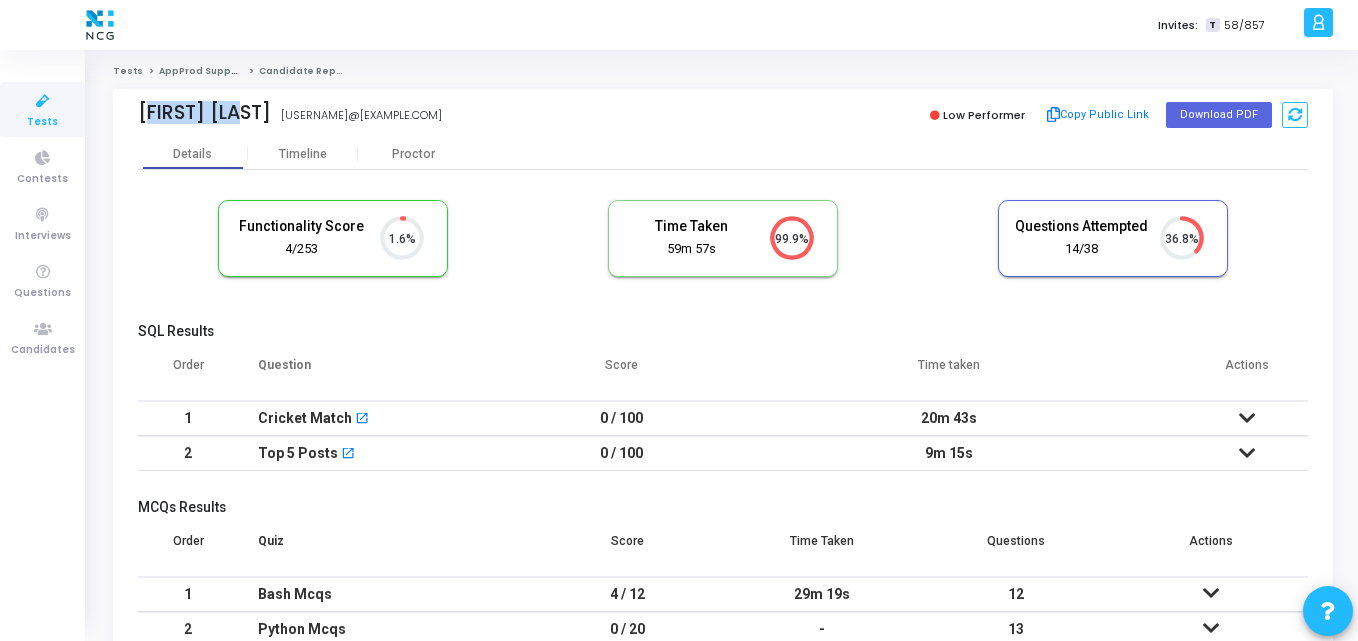 drag, startPoint x: 248, startPoint y: 117, endPoint x: 125, endPoint y: 128, distance: 123.49089 